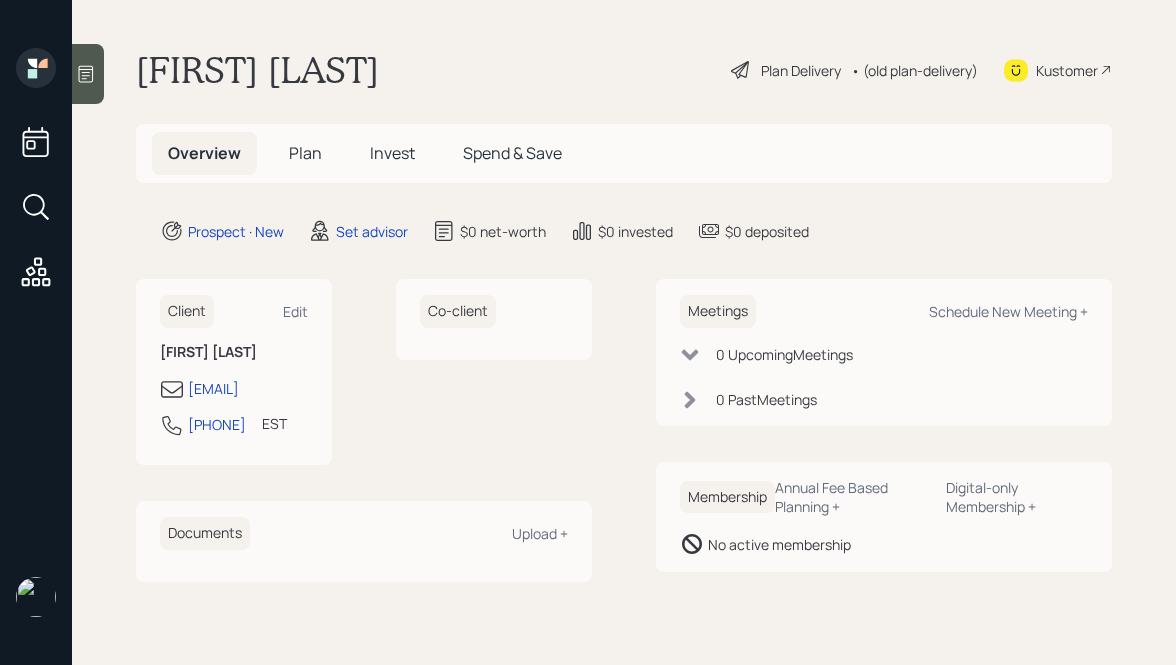 scroll, scrollTop: 0, scrollLeft: 0, axis: both 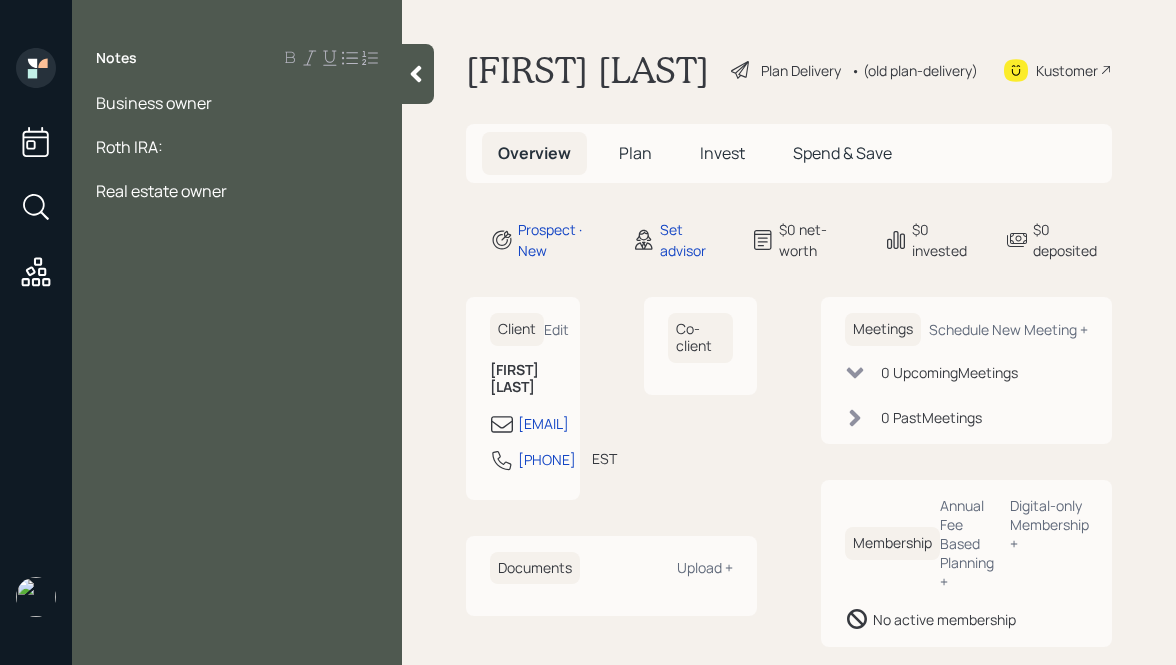 click on "Business owner" at bounding box center [154, 103] 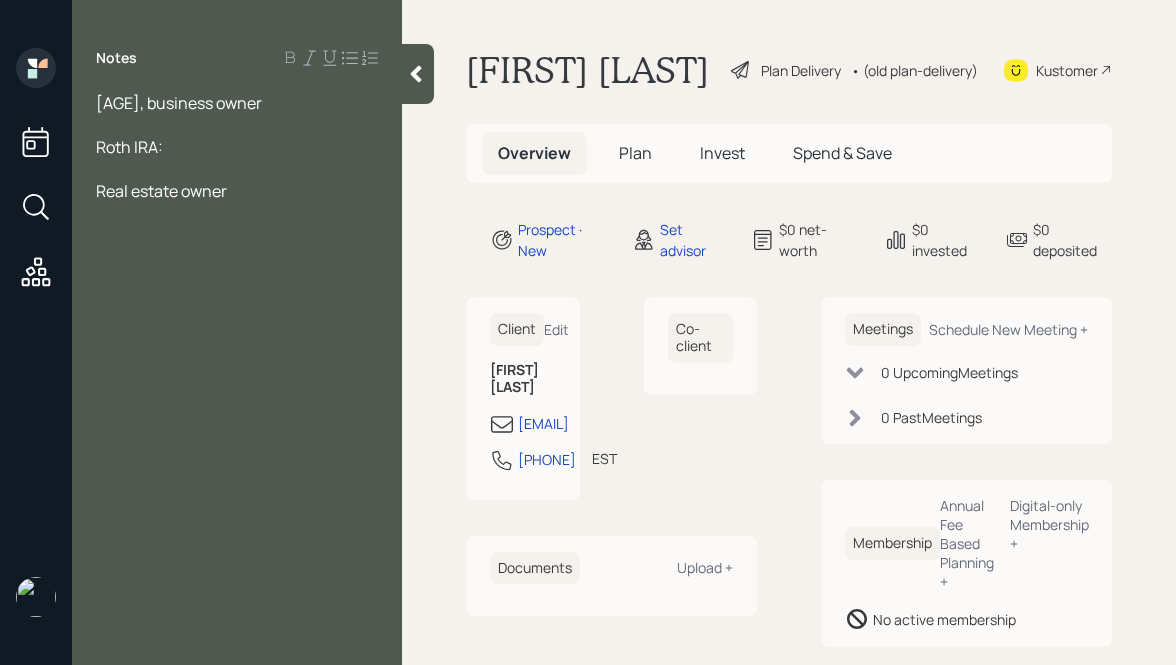 click on "[AGE], business owner" at bounding box center [237, 103] 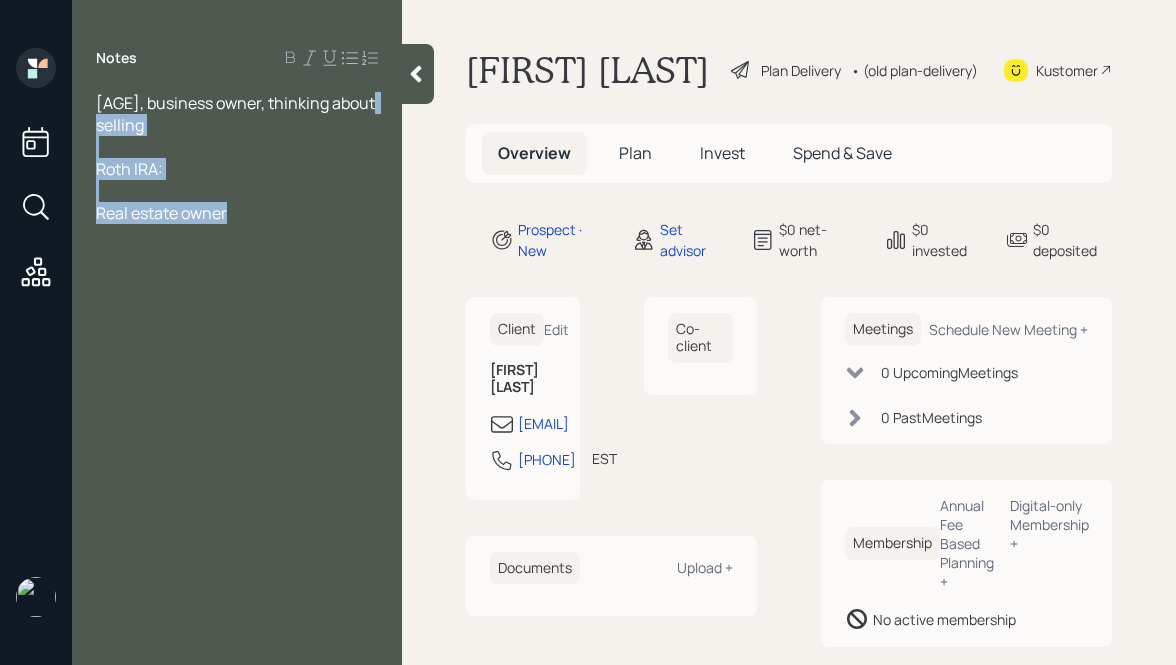 drag, startPoint x: 279, startPoint y: 212, endPoint x: 97, endPoint y: 105, distance: 211.12318 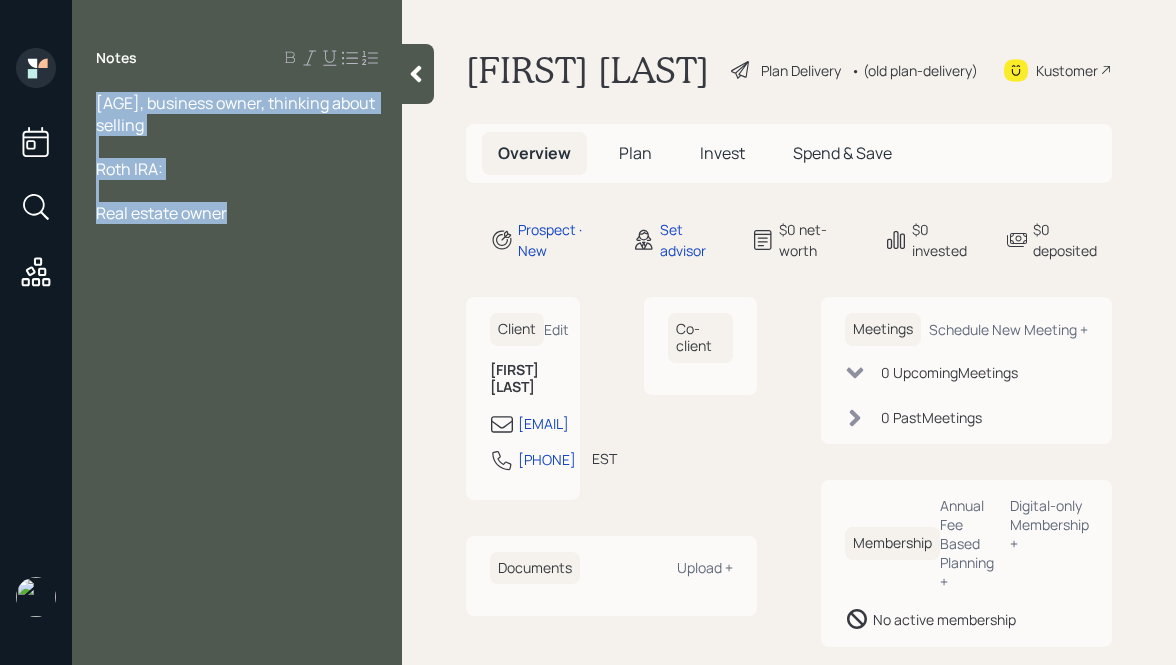 click at bounding box center [237, 114] 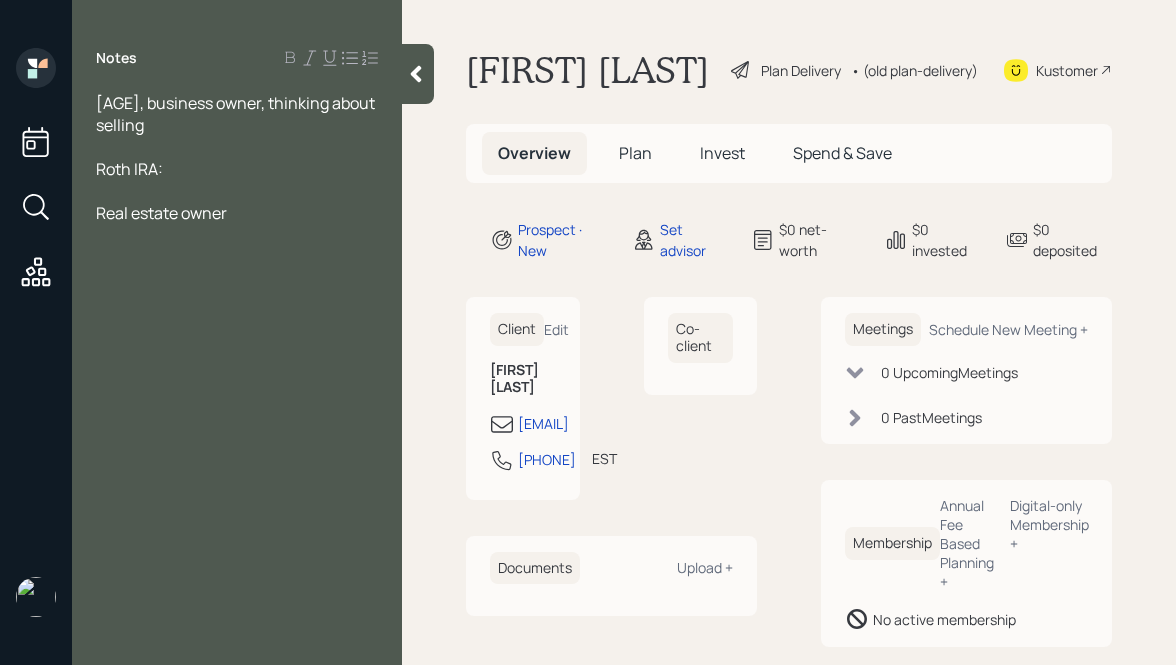 click on "Roth IRA:" at bounding box center [237, 114] 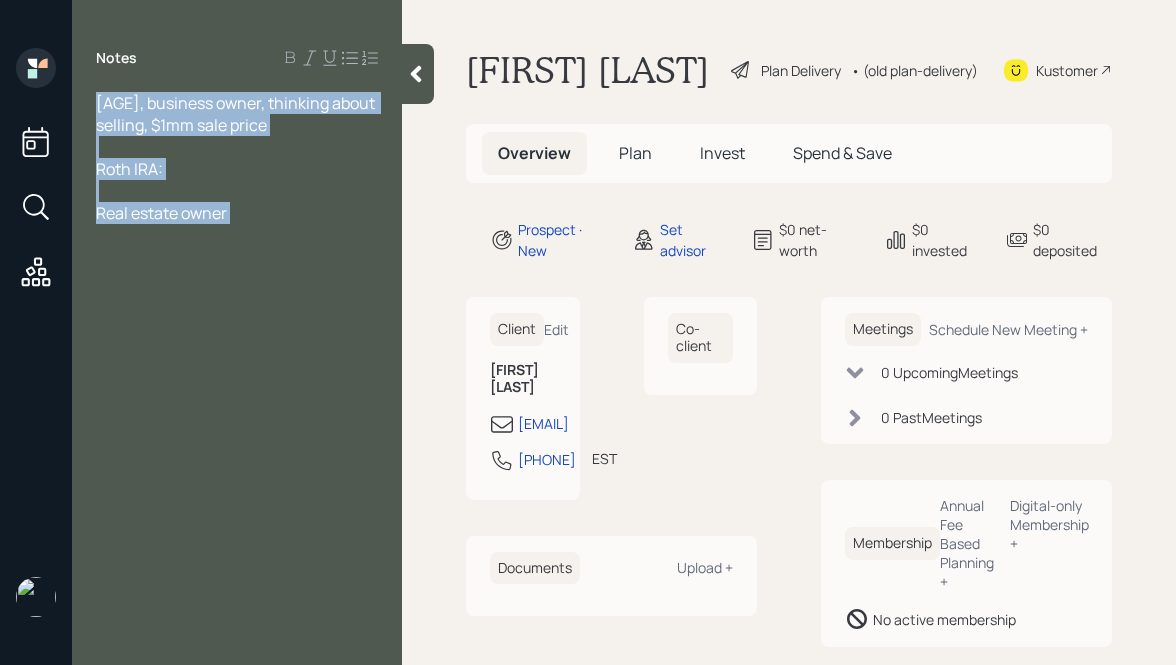 drag, startPoint x: 262, startPoint y: 223, endPoint x: 109, endPoint y: 115, distance: 187.27786 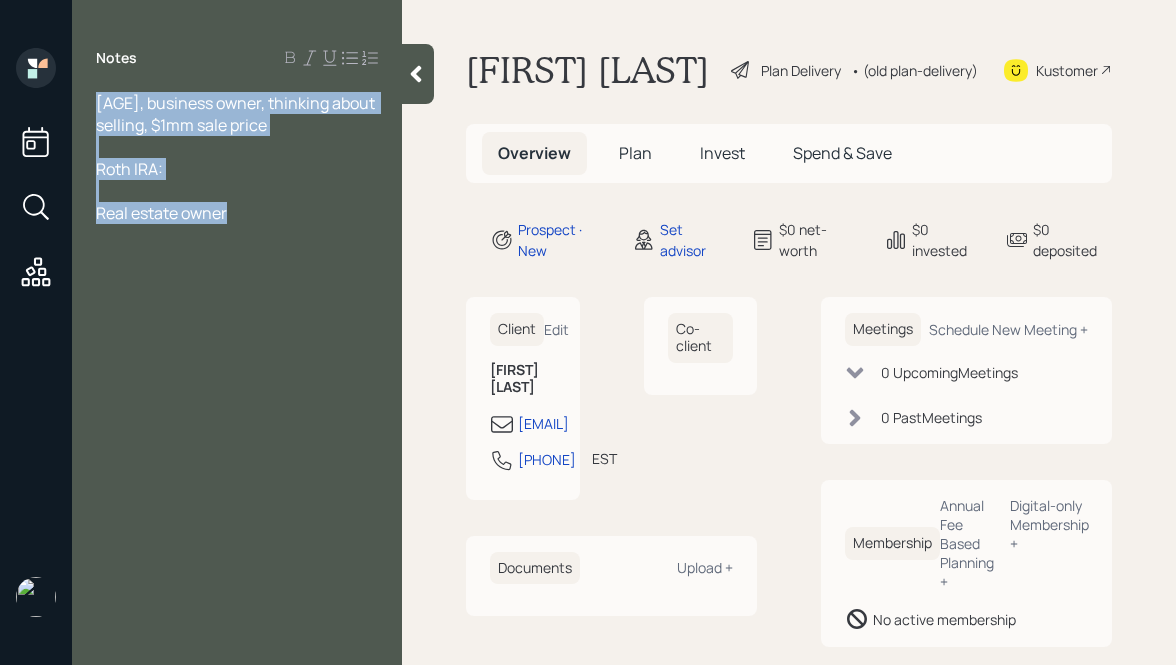 click on "[AGE], business owner, thinking about selling, $1mm sale price" at bounding box center [237, 114] 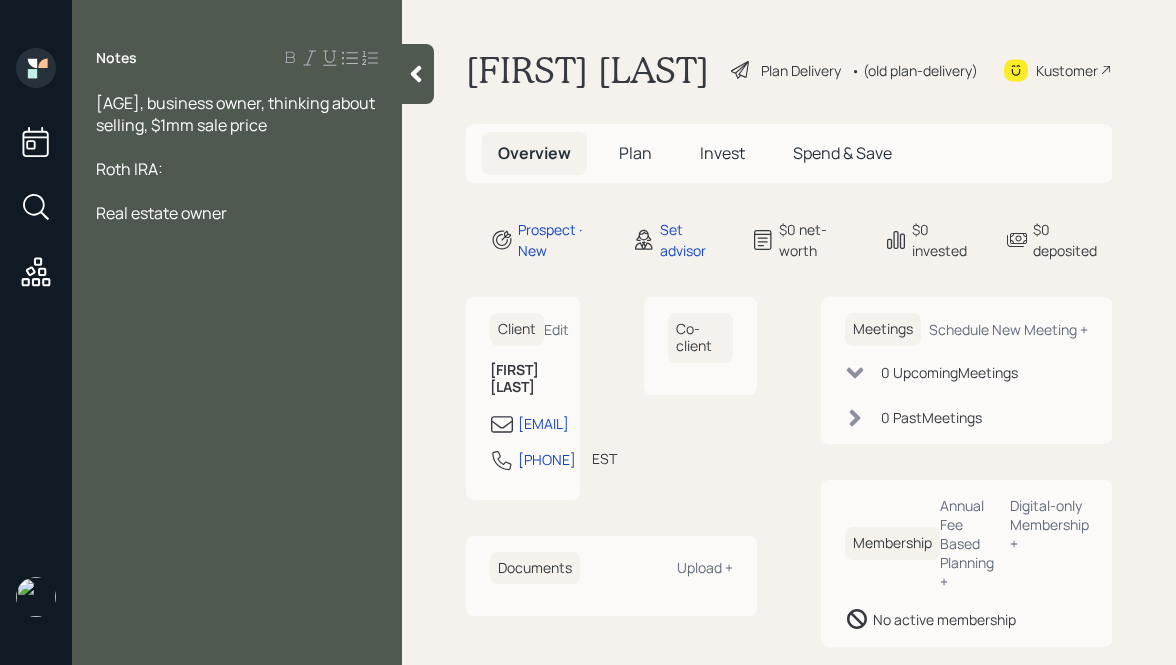 click on "Roth IRA:" at bounding box center [237, 114] 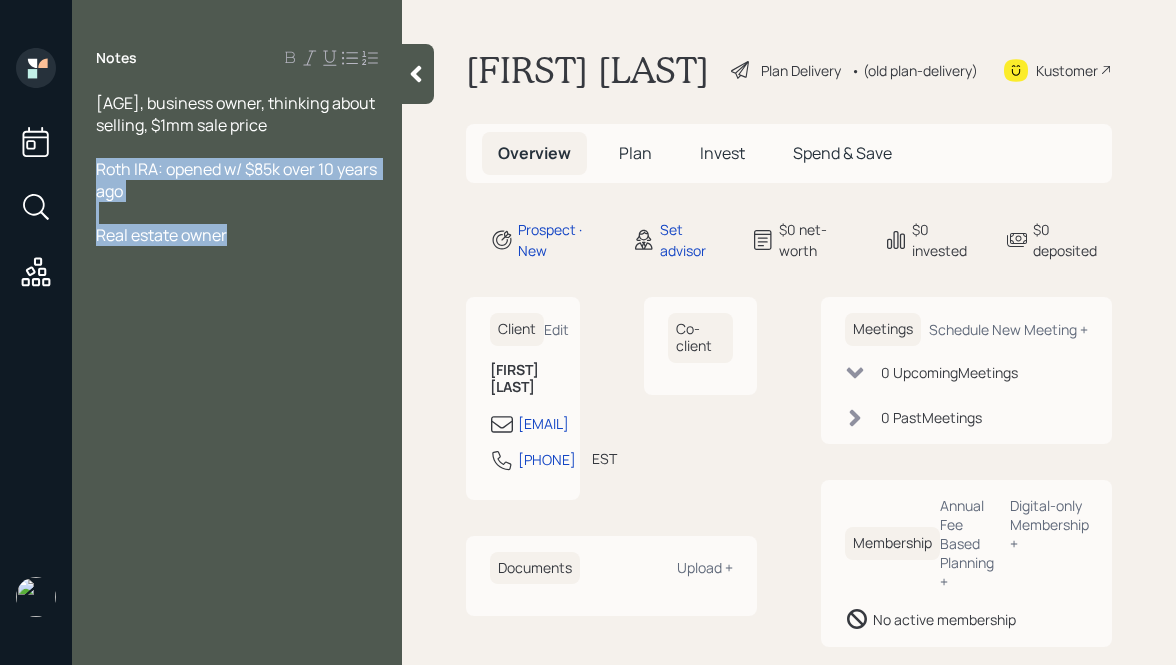drag, startPoint x: 250, startPoint y: 240, endPoint x: 92, endPoint y: 166, distance: 174.47063 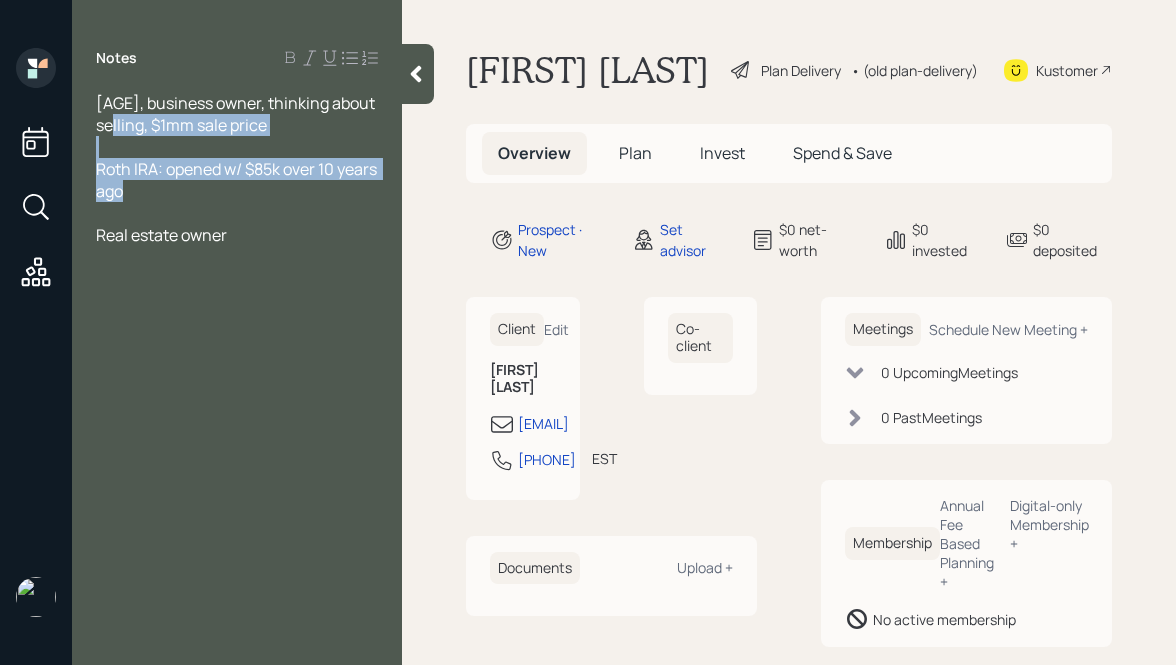 drag, startPoint x: 245, startPoint y: 200, endPoint x: 121, endPoint y: 125, distance: 144.91722 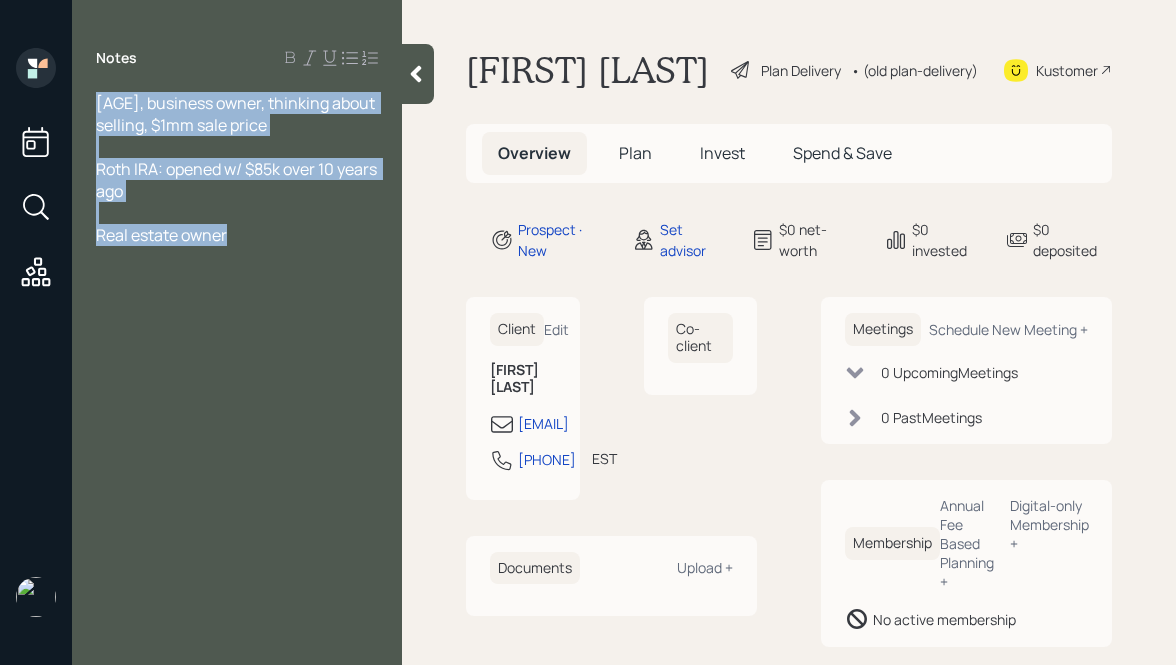 drag, startPoint x: 97, startPoint y: 101, endPoint x: 242, endPoint y: 234, distance: 196.75873 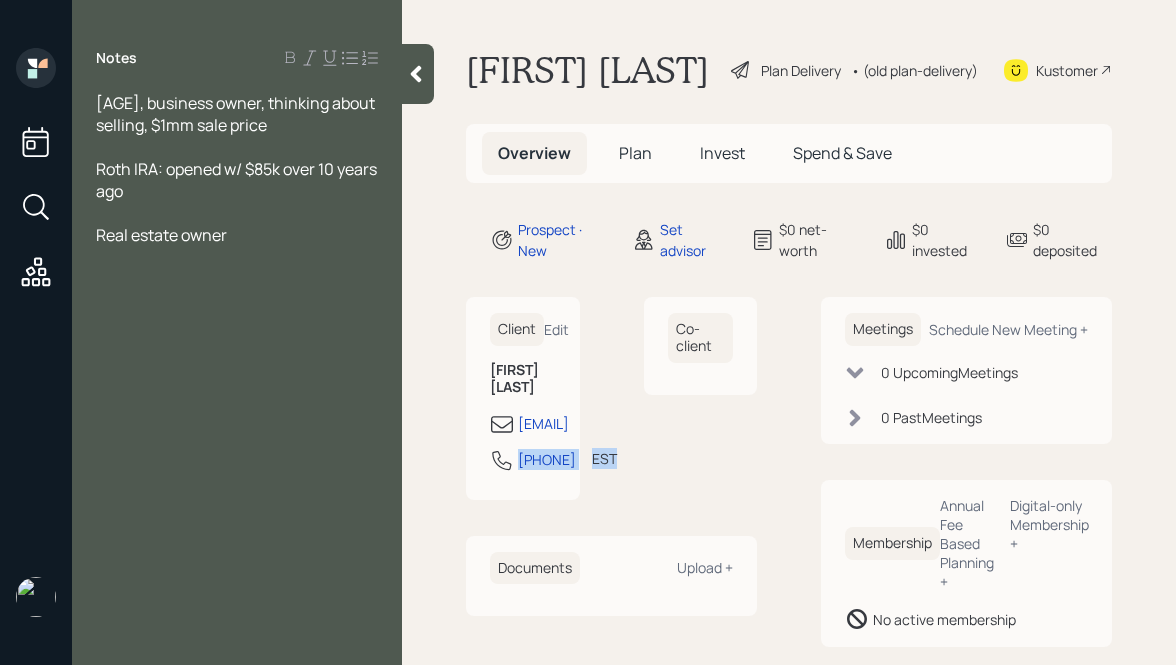 drag, startPoint x: 515, startPoint y: 470, endPoint x: 564, endPoint y: 530, distance: 77.46612 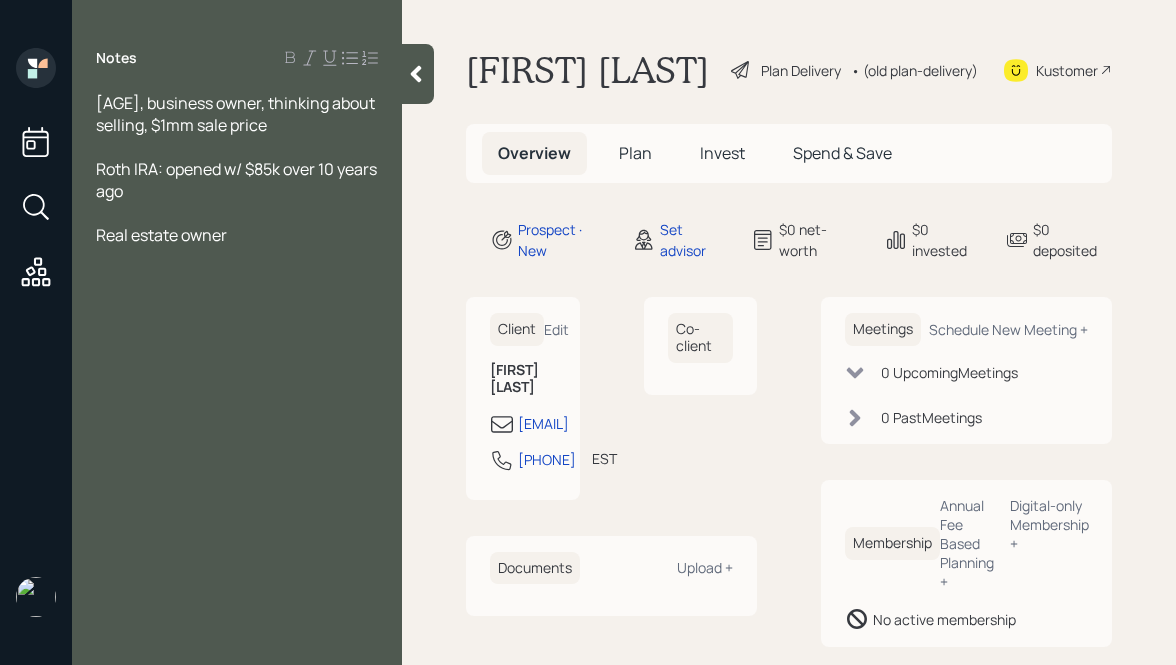drag, startPoint x: 513, startPoint y: 463, endPoint x: 553, endPoint y: 523, distance: 72.11102 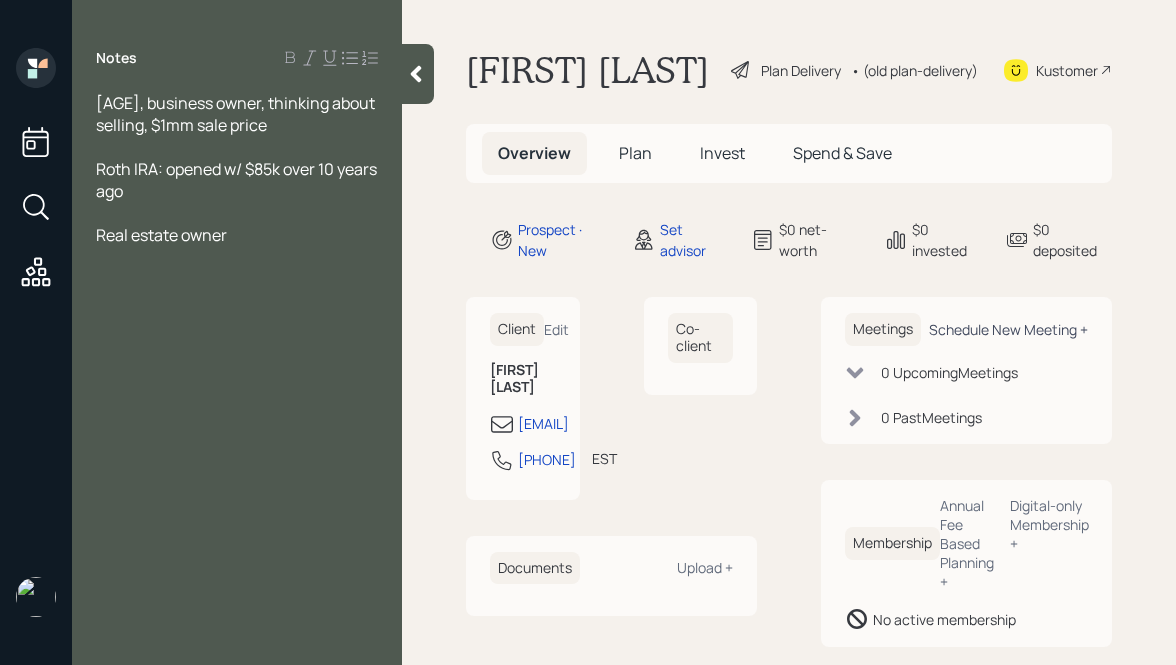 copy on "[PHONE]" 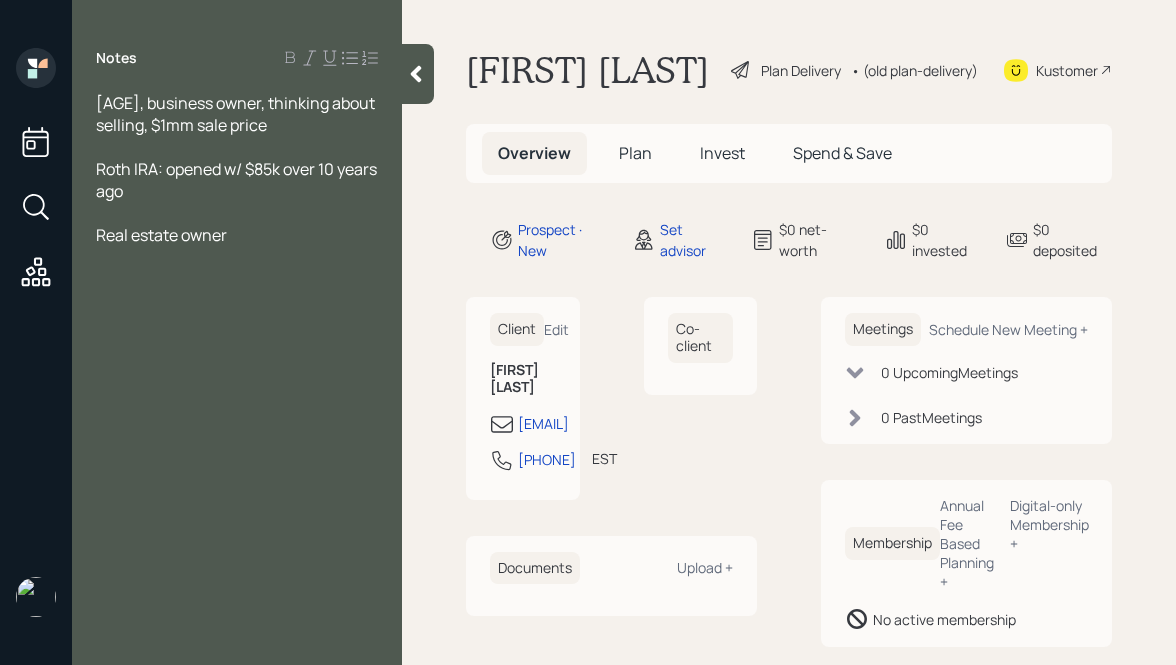 click on "Meetings Schedule New Meeting +" at bounding box center [523, 329] 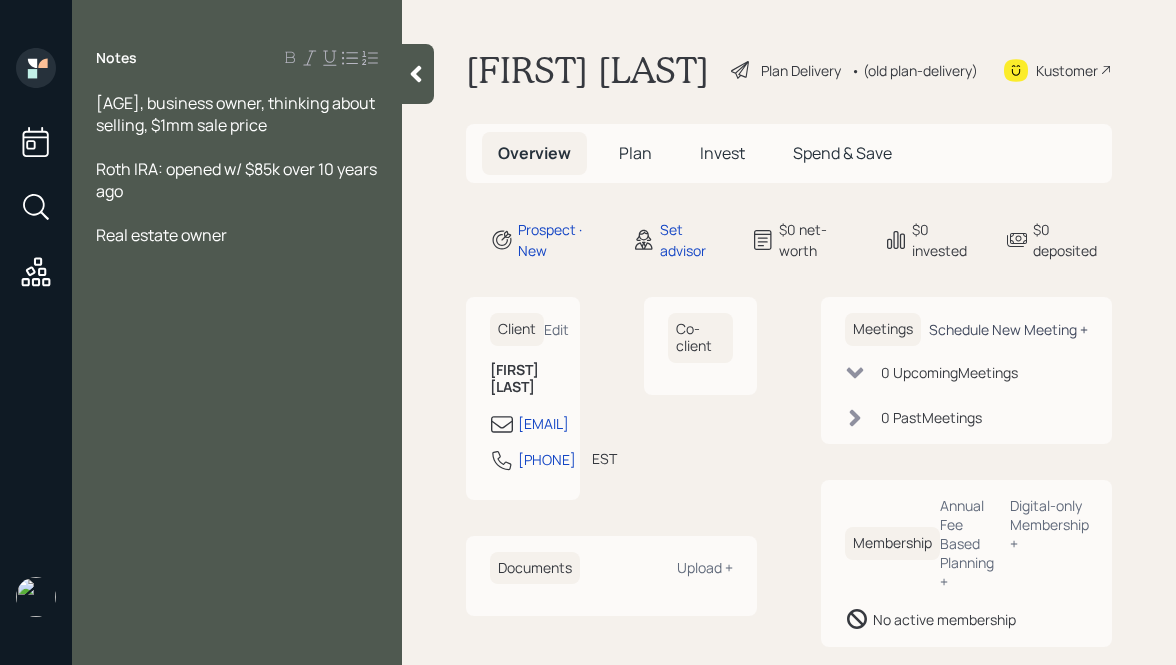 click on "Schedule New Meeting +" at bounding box center (556, 329) 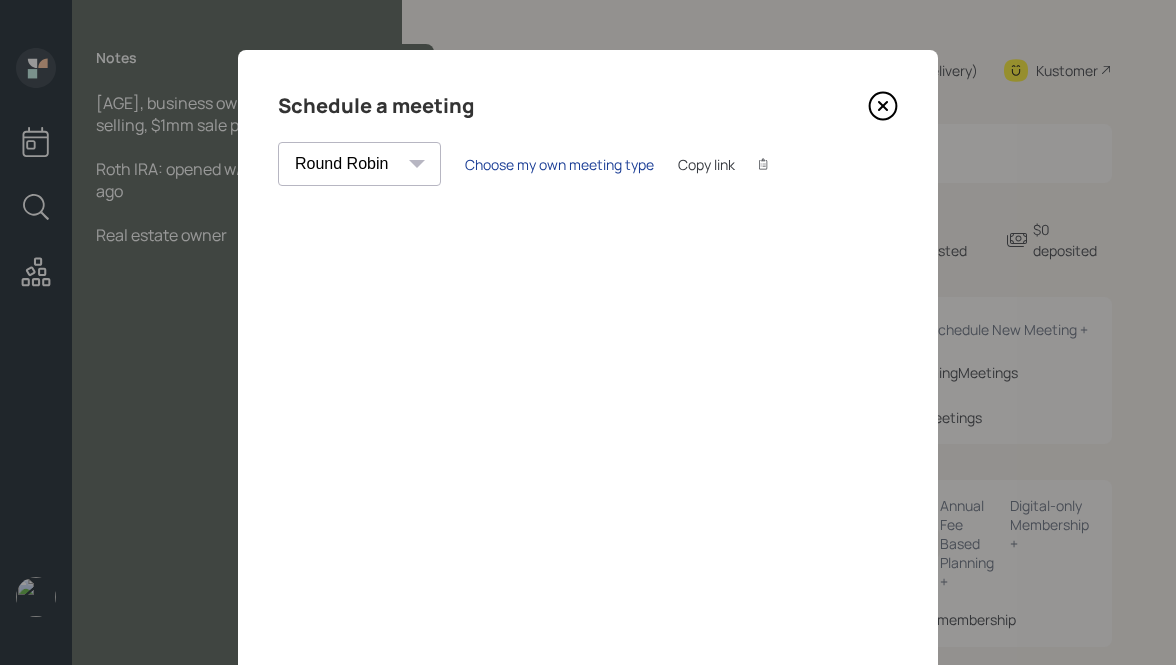 click on "Choose my own meeting type" at bounding box center [559, 164] 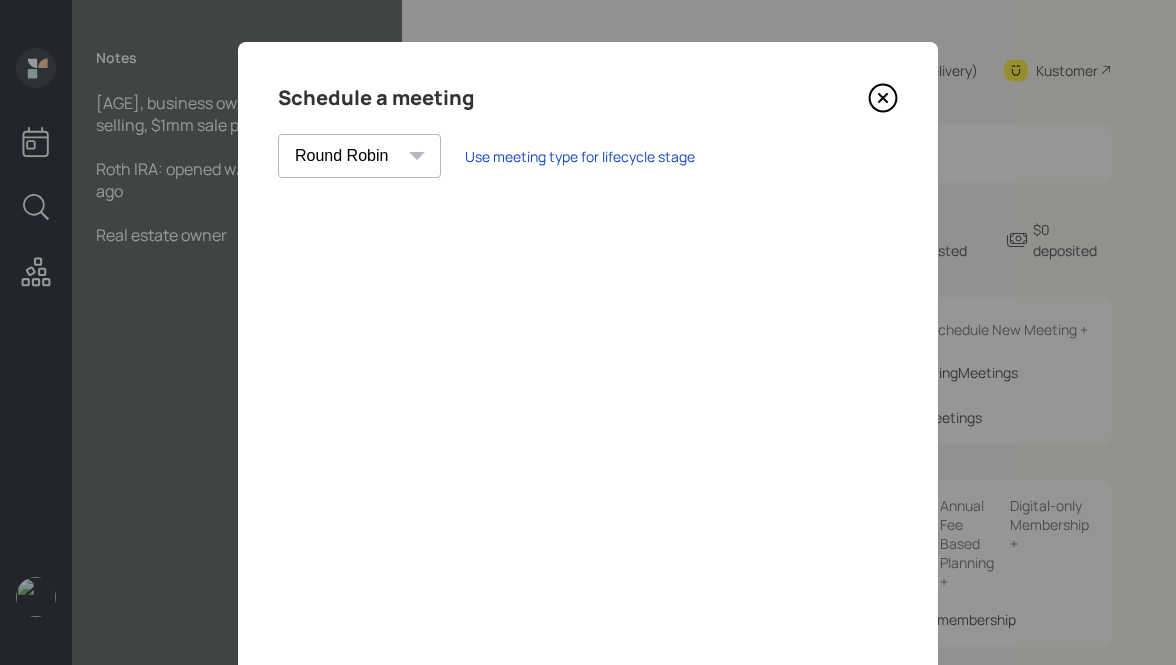 scroll, scrollTop: 0, scrollLeft: 0, axis: both 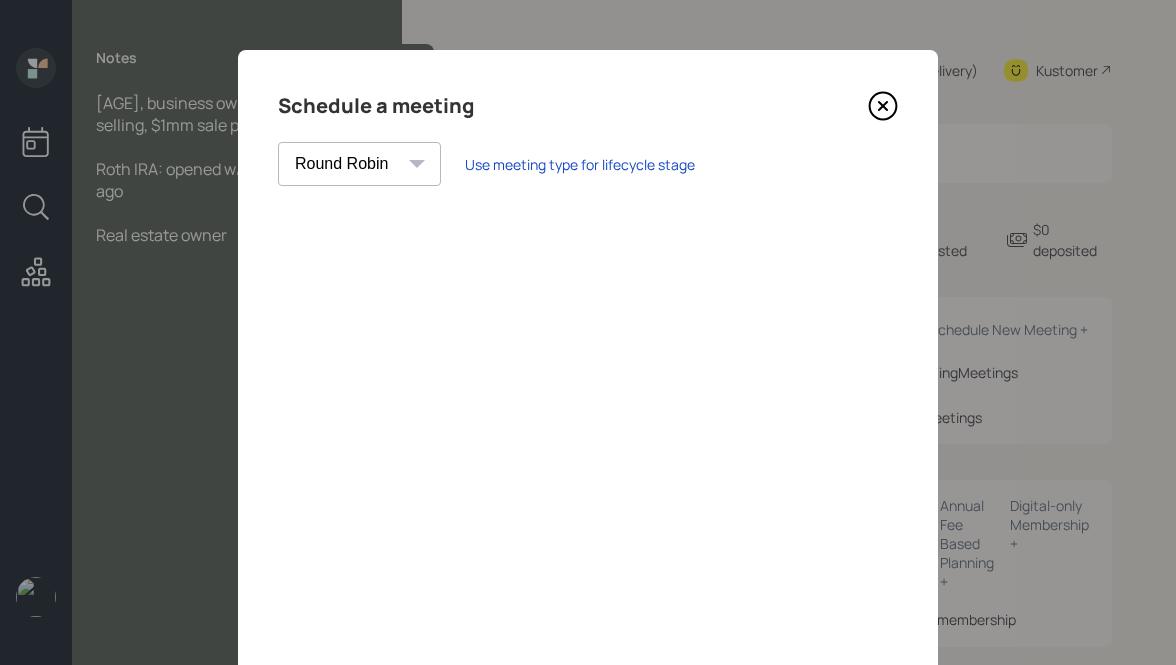 click on "[NAME] [NAME] [NAME] [NAME] [NAME] [NAME] [NAME] [NAME] [NAME] [NAME] [NAME] [NAME] [NAME] [NAME] Round Robin" at bounding box center (359, 164) 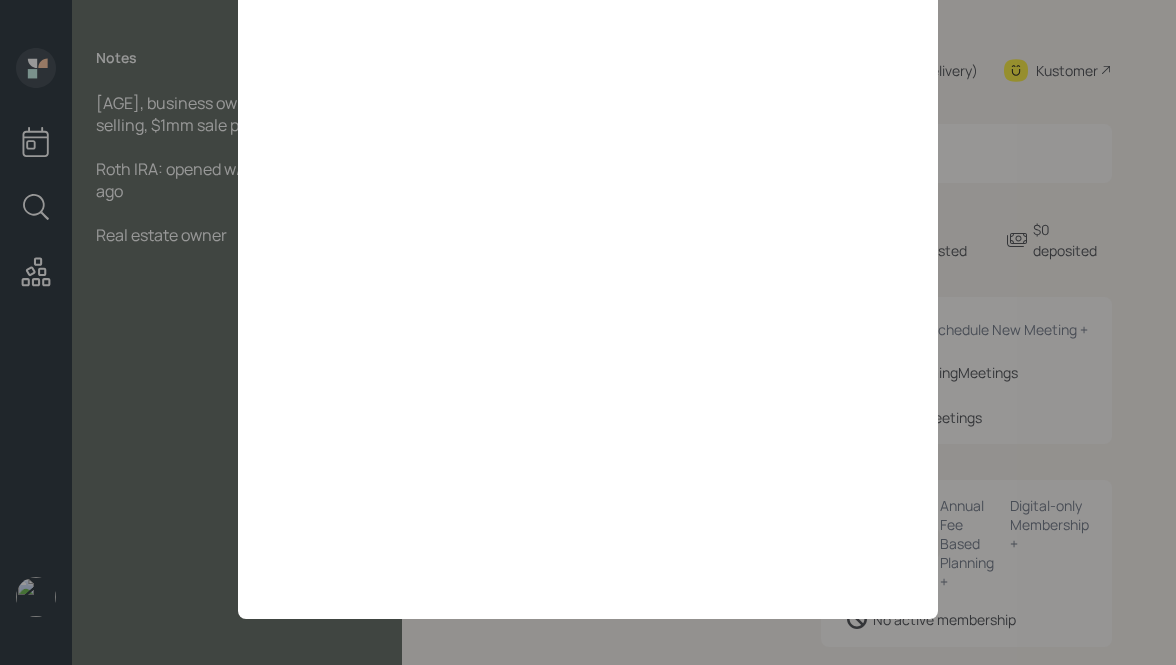 scroll, scrollTop: 235, scrollLeft: 0, axis: vertical 